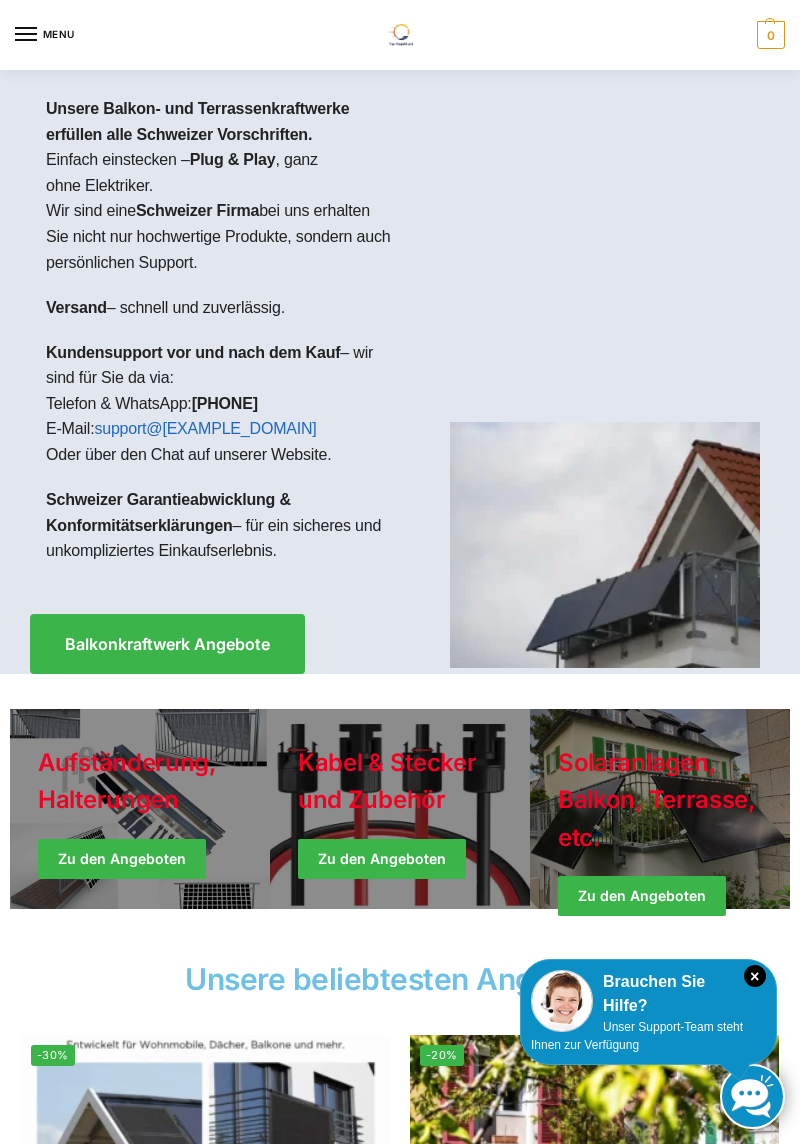 scroll, scrollTop: 0, scrollLeft: 0, axis: both 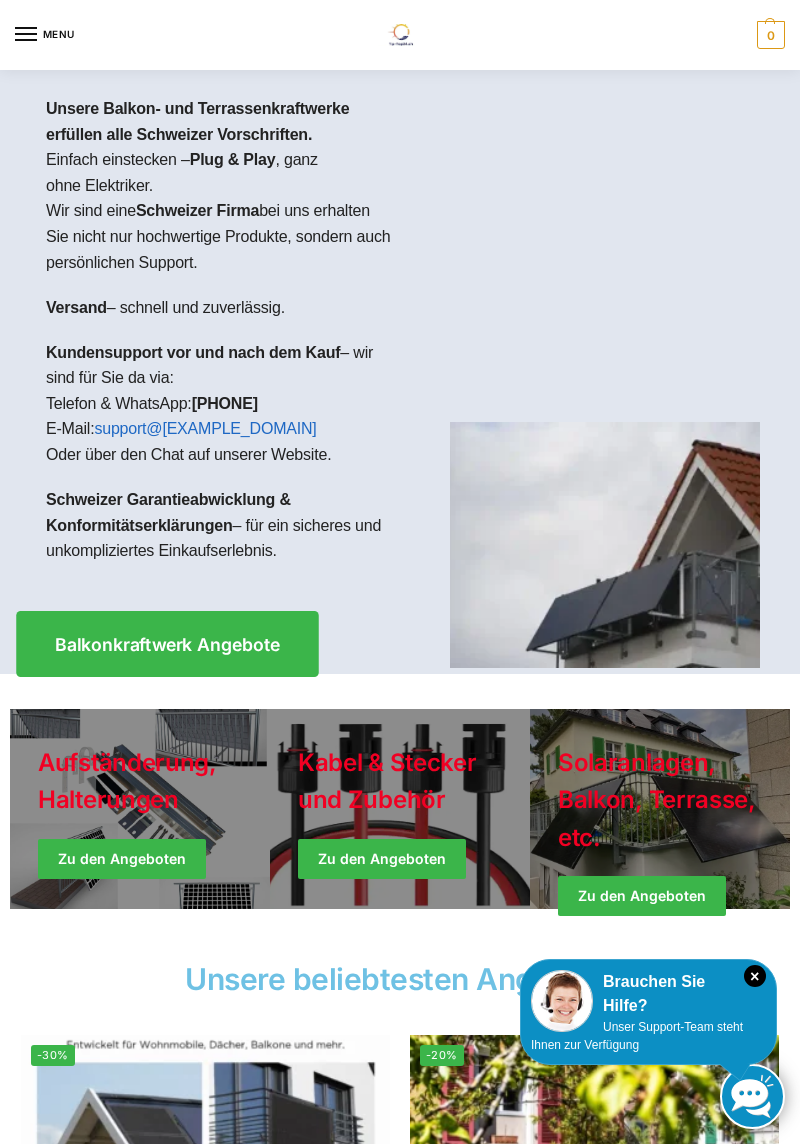 click on "Balkonkraftwerk Angebote" at bounding box center (168, 644) 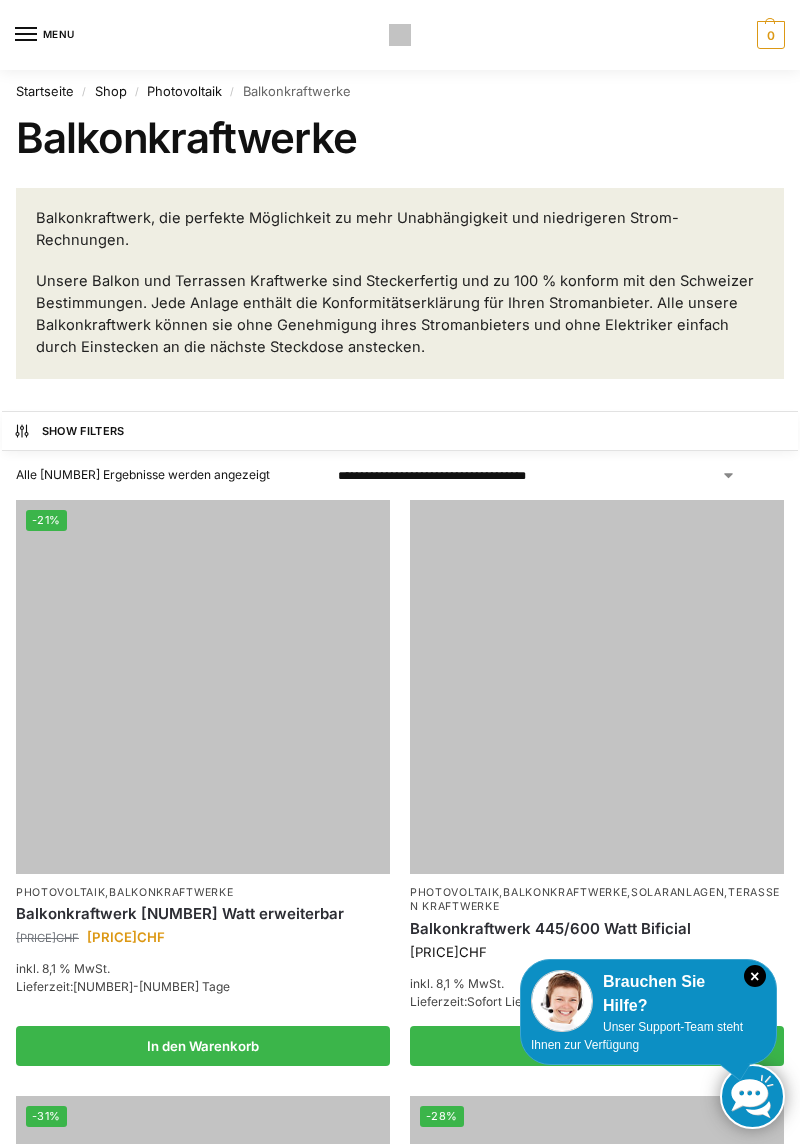 scroll, scrollTop: 0, scrollLeft: 0, axis: both 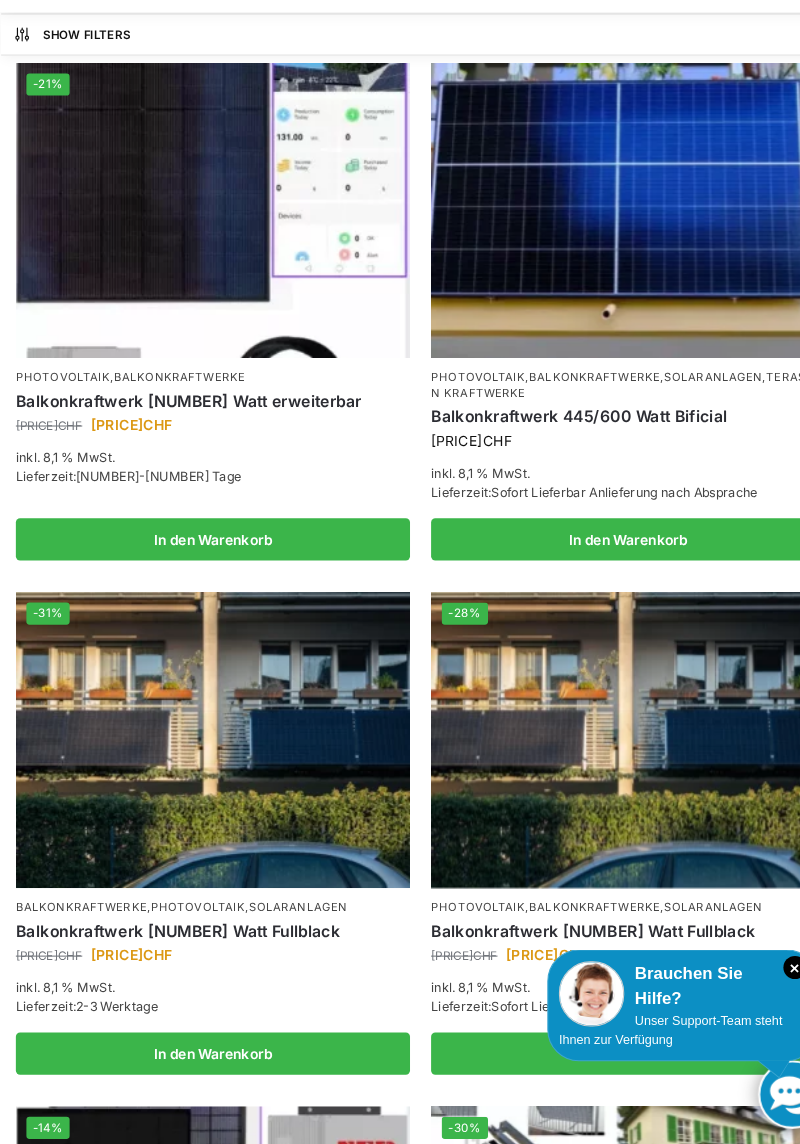 click on "×" at bounding box center [755, 976] 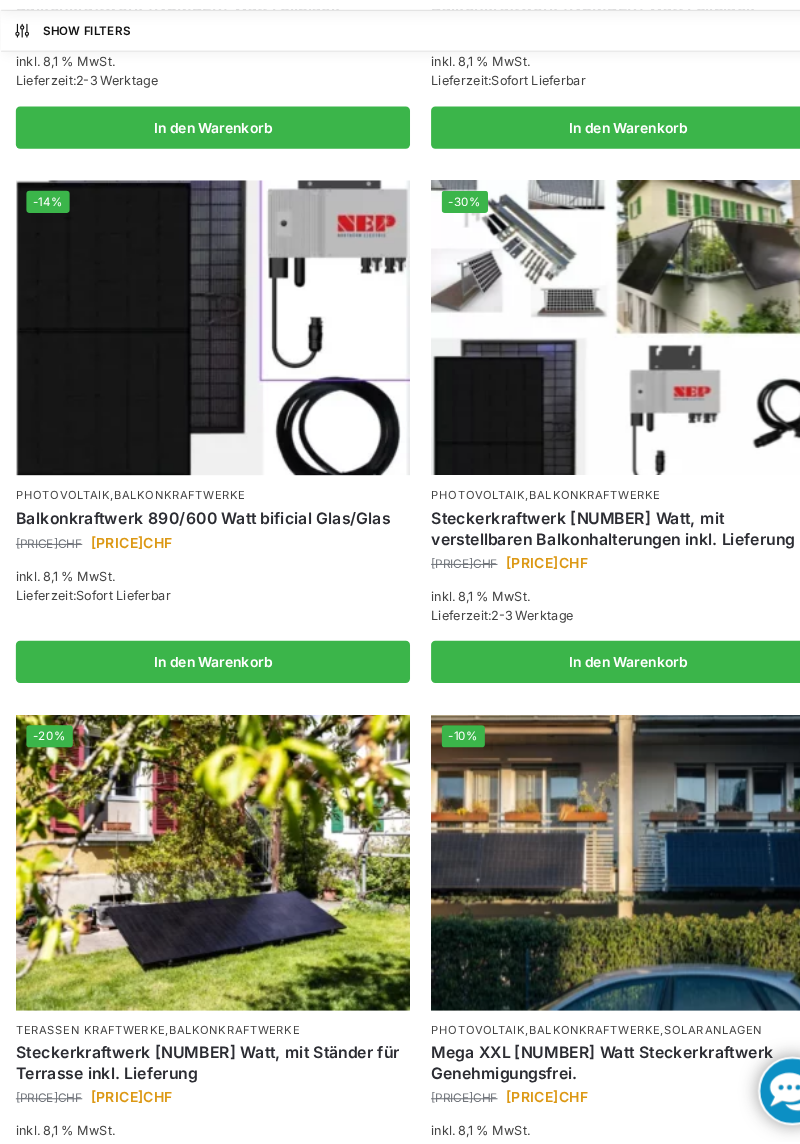 scroll, scrollTop: 1259, scrollLeft: 0, axis: vertical 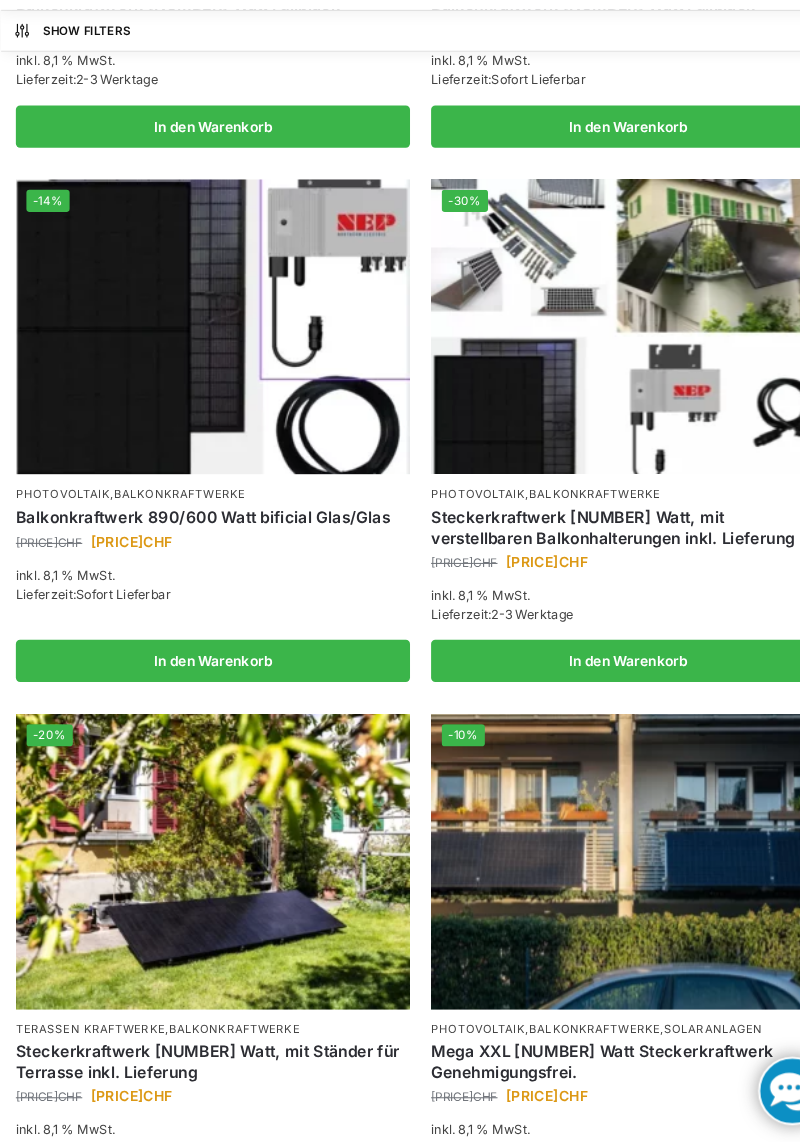 click on "In den Warenkorb" at bounding box center (597, 1195) 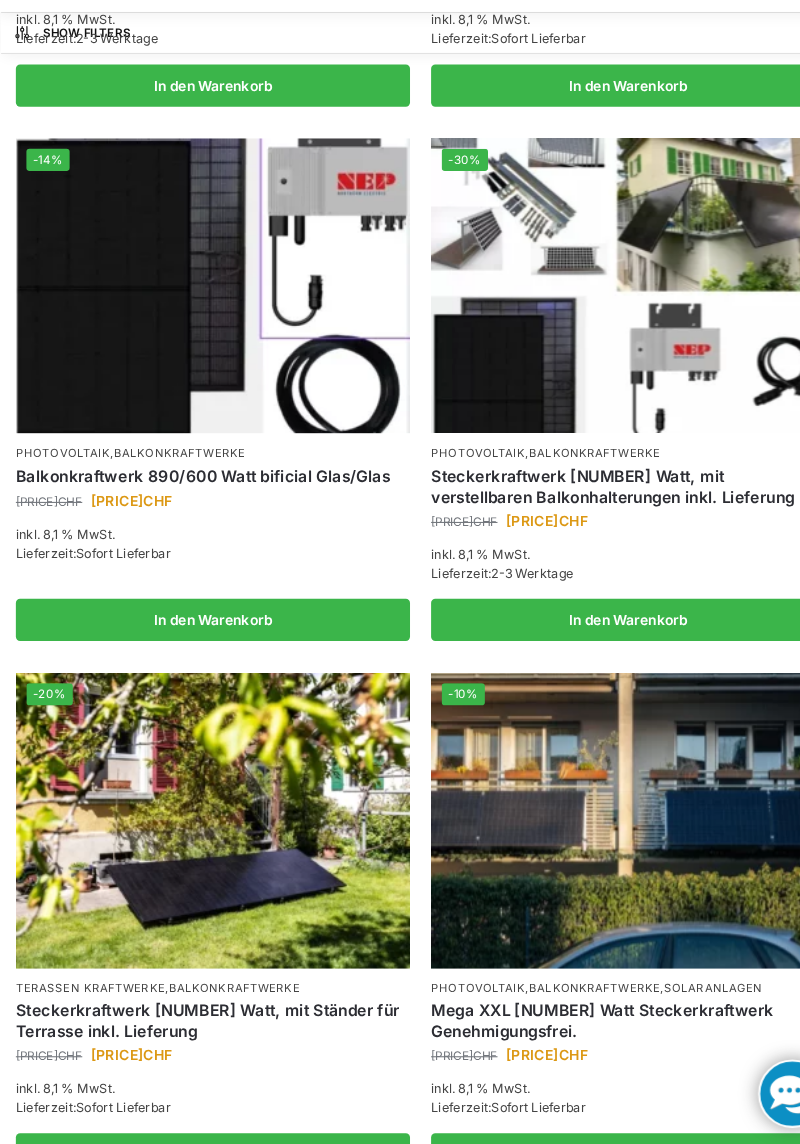 scroll, scrollTop: 1327, scrollLeft: 0, axis: vertical 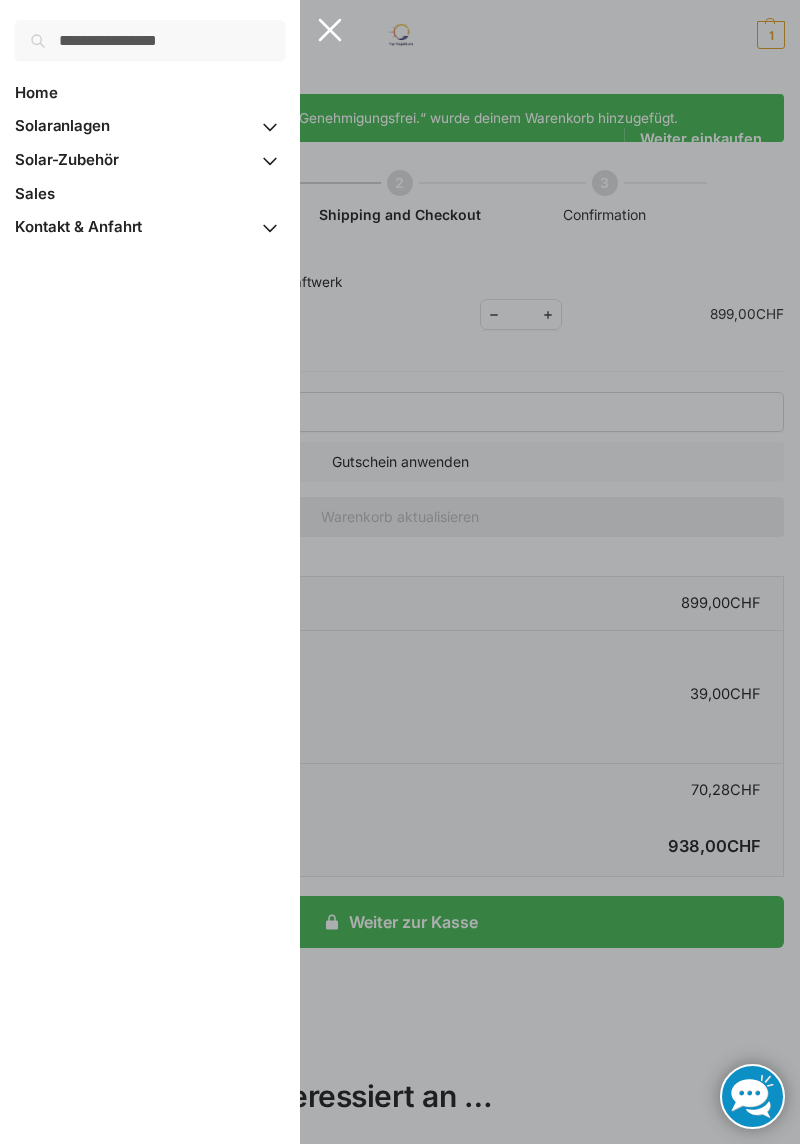 click at bounding box center (400, 572) 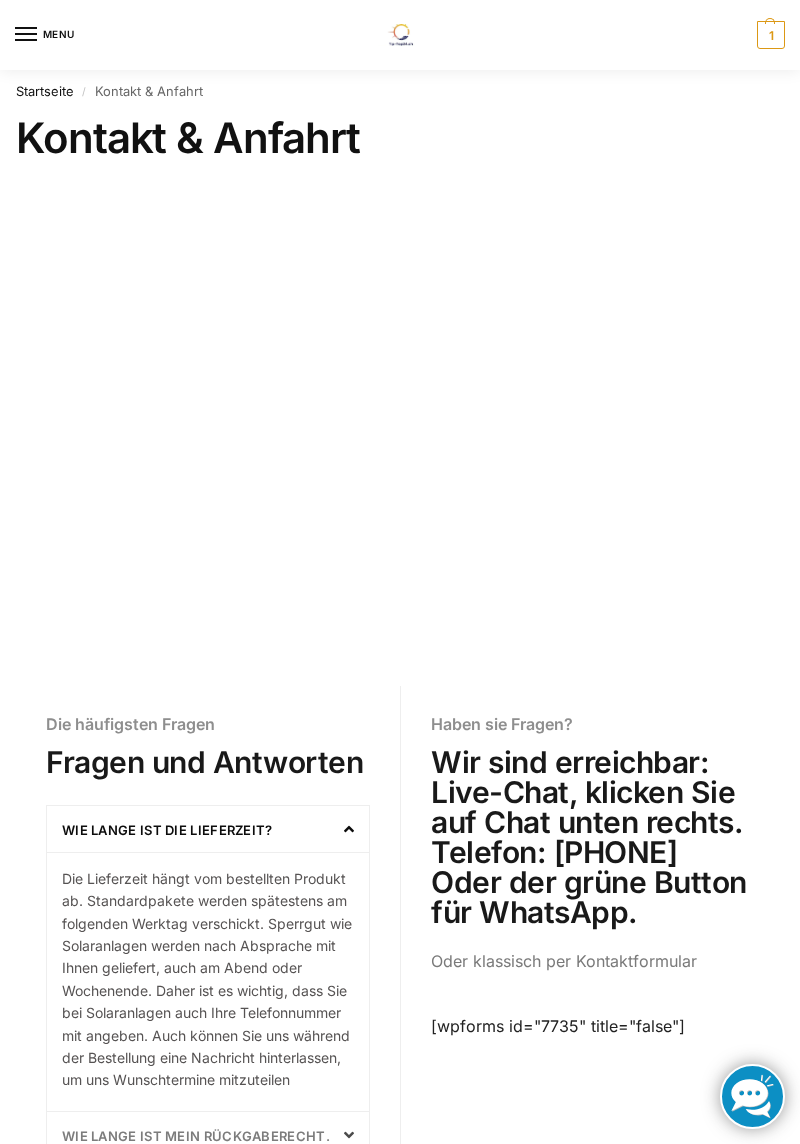 scroll, scrollTop: 0, scrollLeft: 0, axis: both 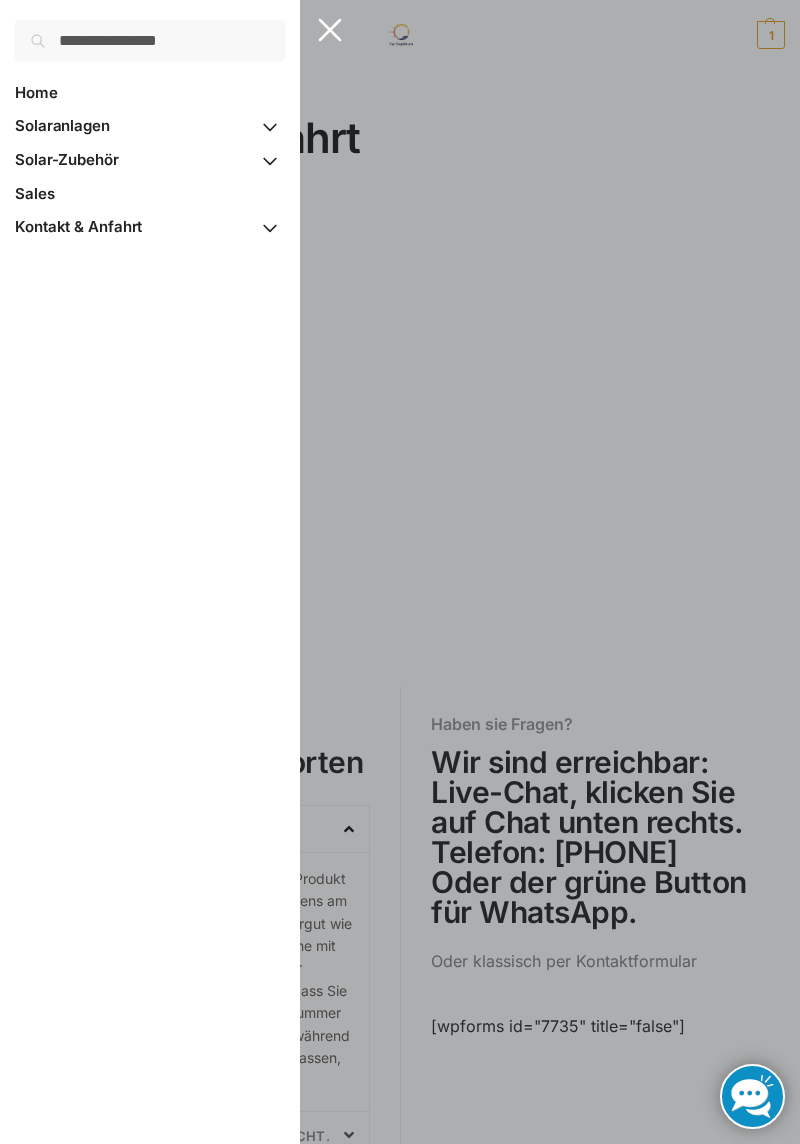 click at bounding box center (400, 572) 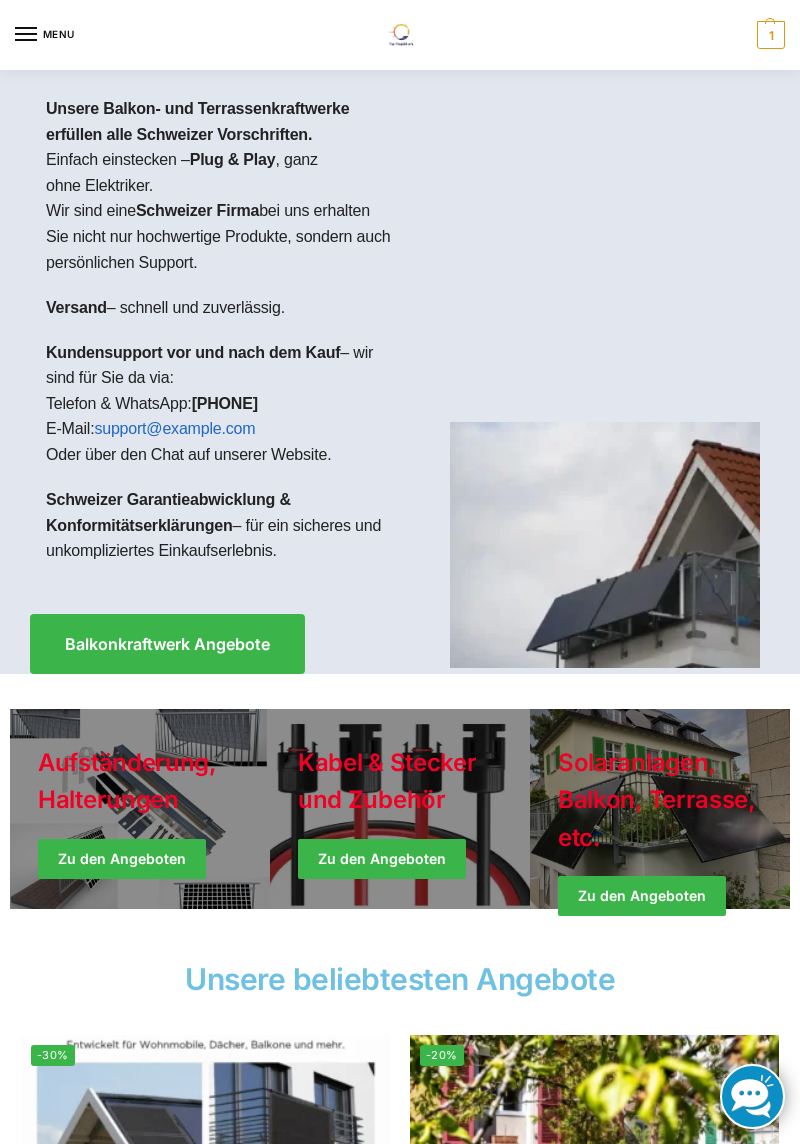 scroll, scrollTop: 0, scrollLeft: 0, axis: both 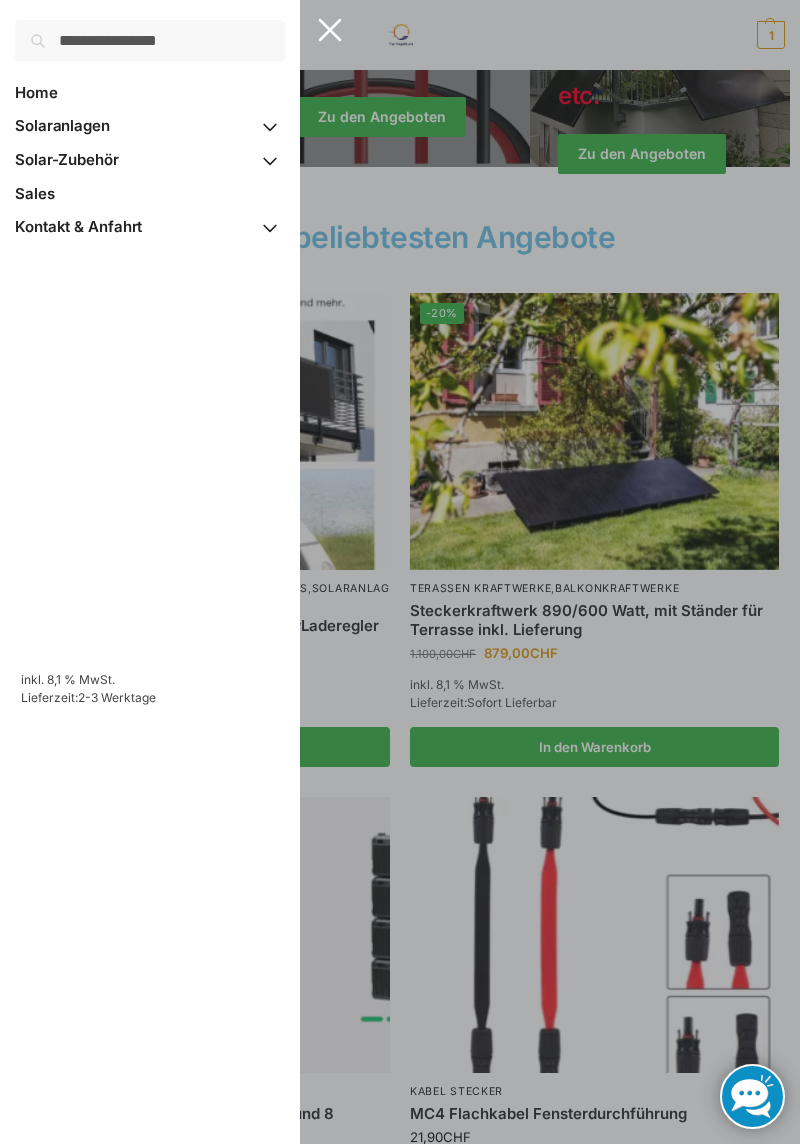 click at bounding box center (270, 127) 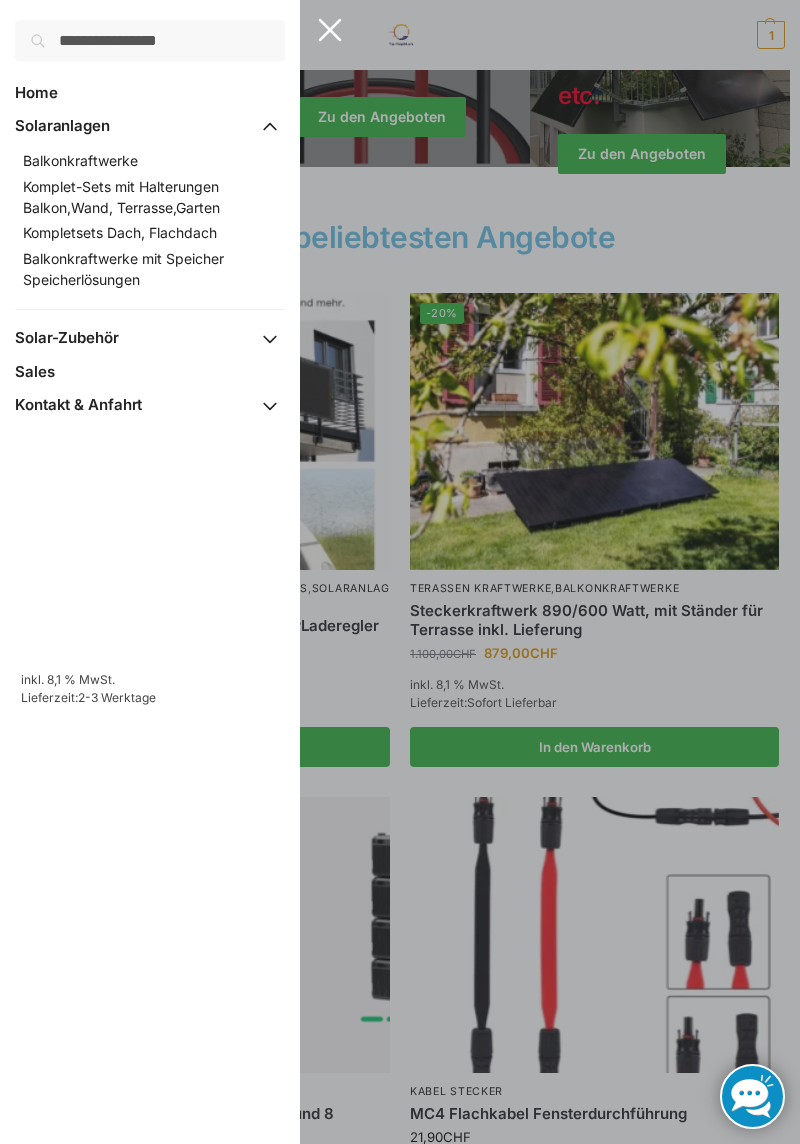 click on "Komplet-Sets mit Halterungen Balkon,Wand, Terrasse,Garten" at bounding box center [121, 197] 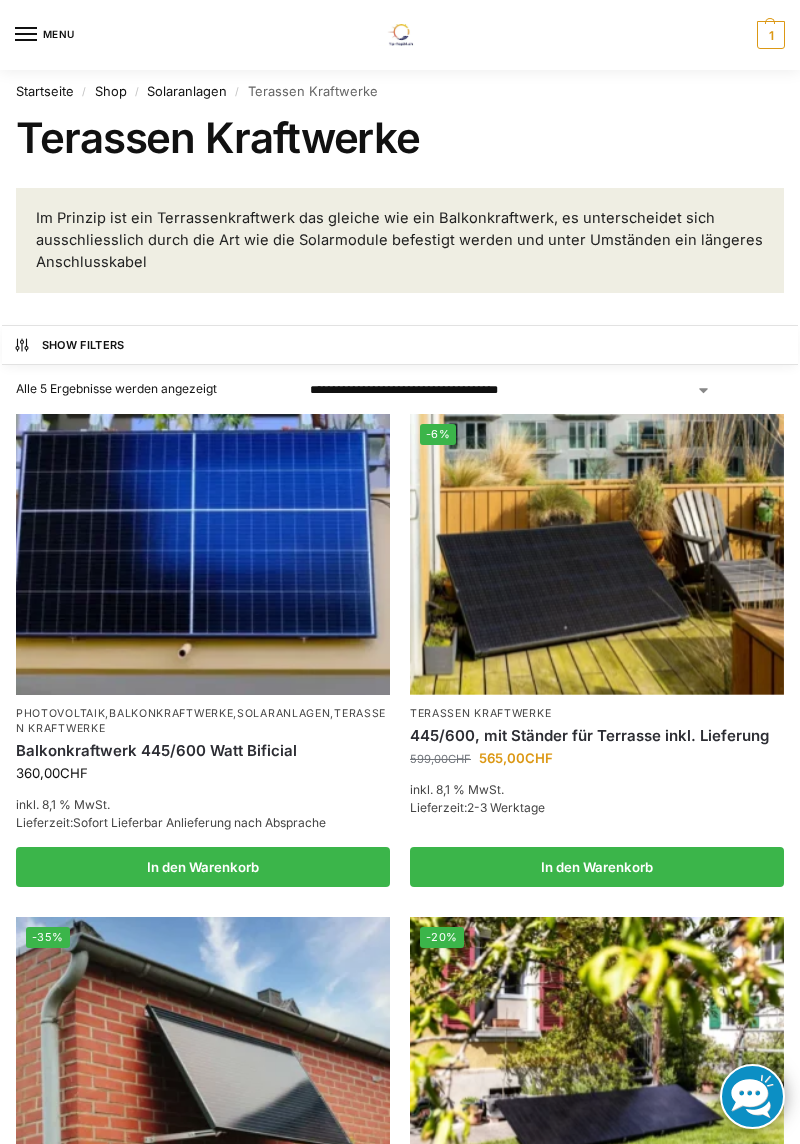 scroll, scrollTop: 0, scrollLeft: 0, axis: both 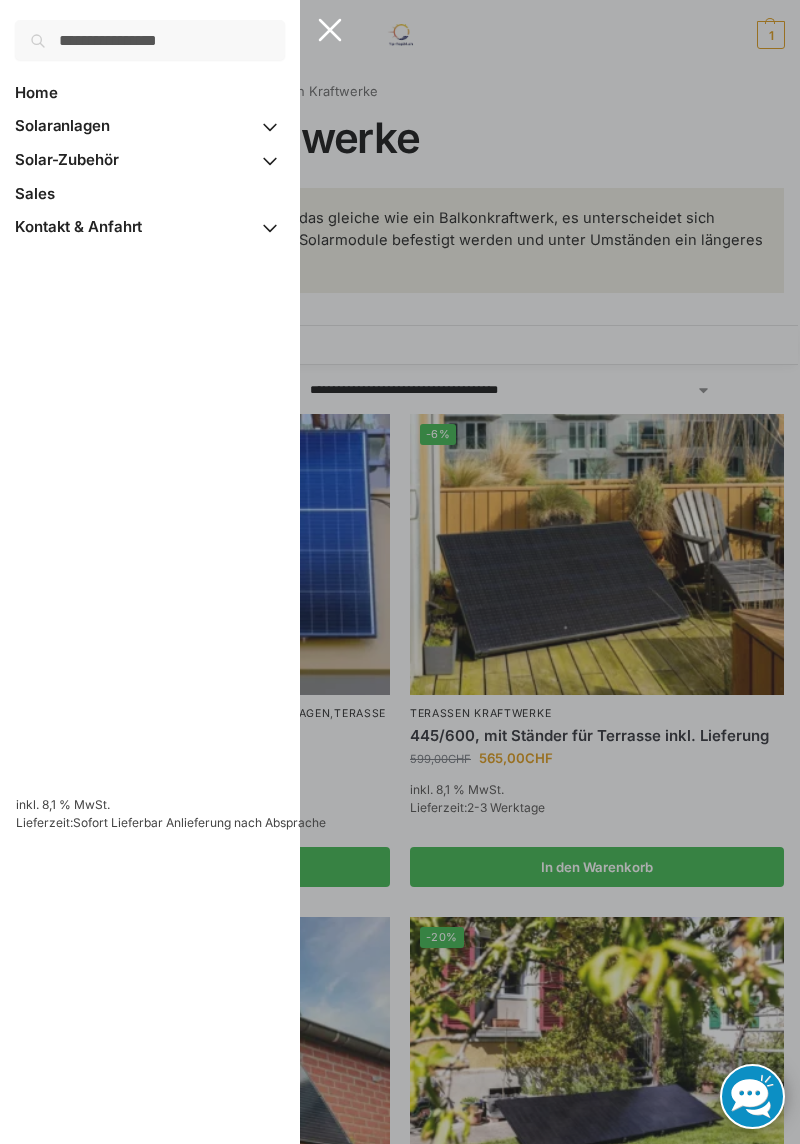 click at bounding box center [400, 572] 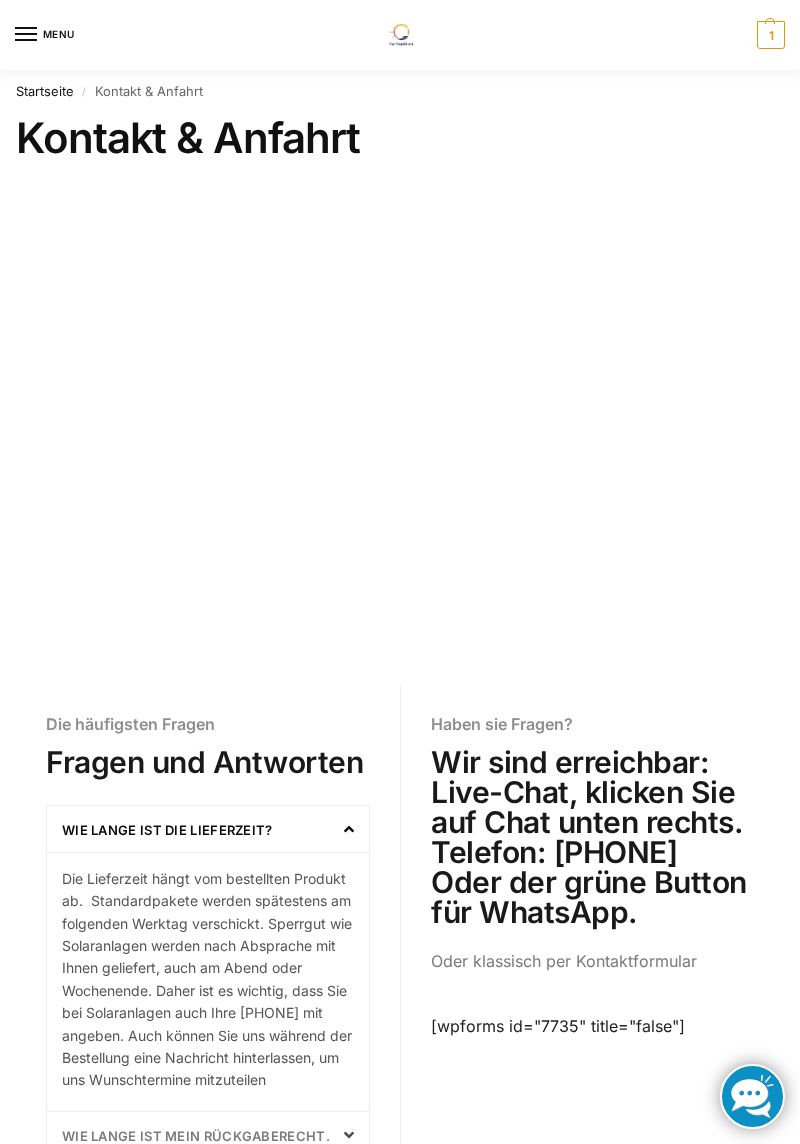 scroll, scrollTop: 0, scrollLeft: 0, axis: both 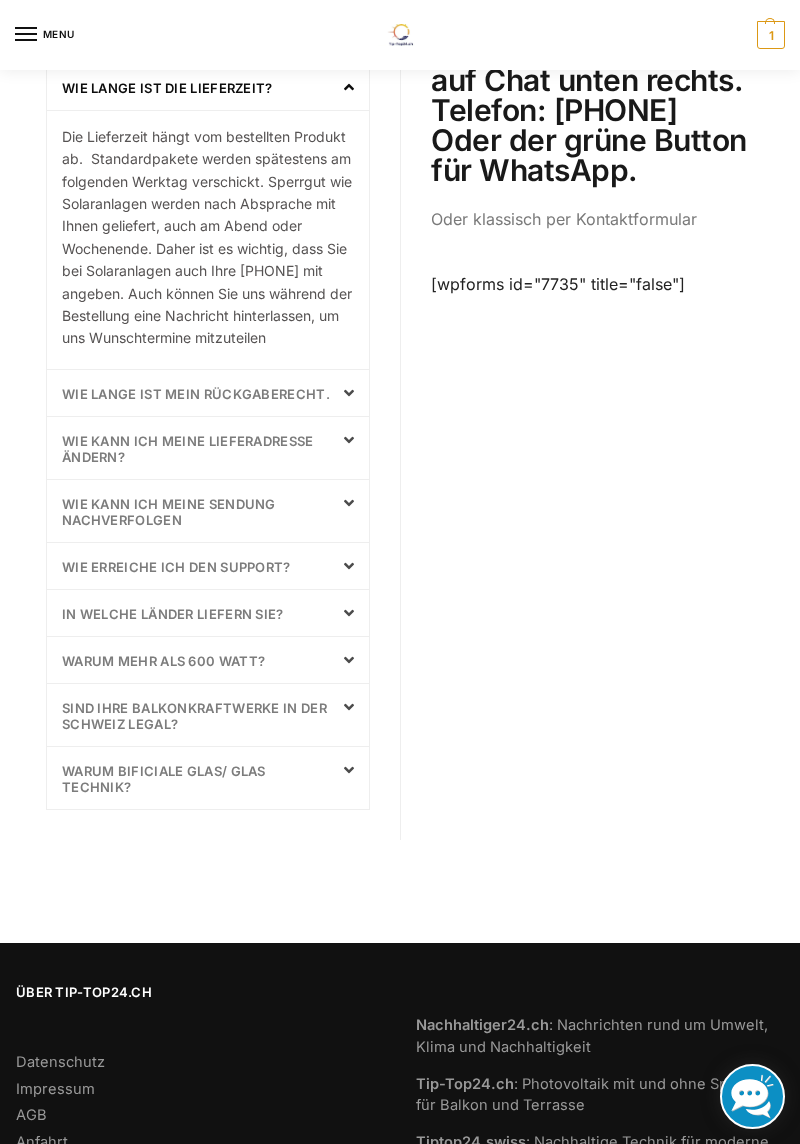 click on "Wie lange ist mein Rückgaberecht." at bounding box center (208, 393) 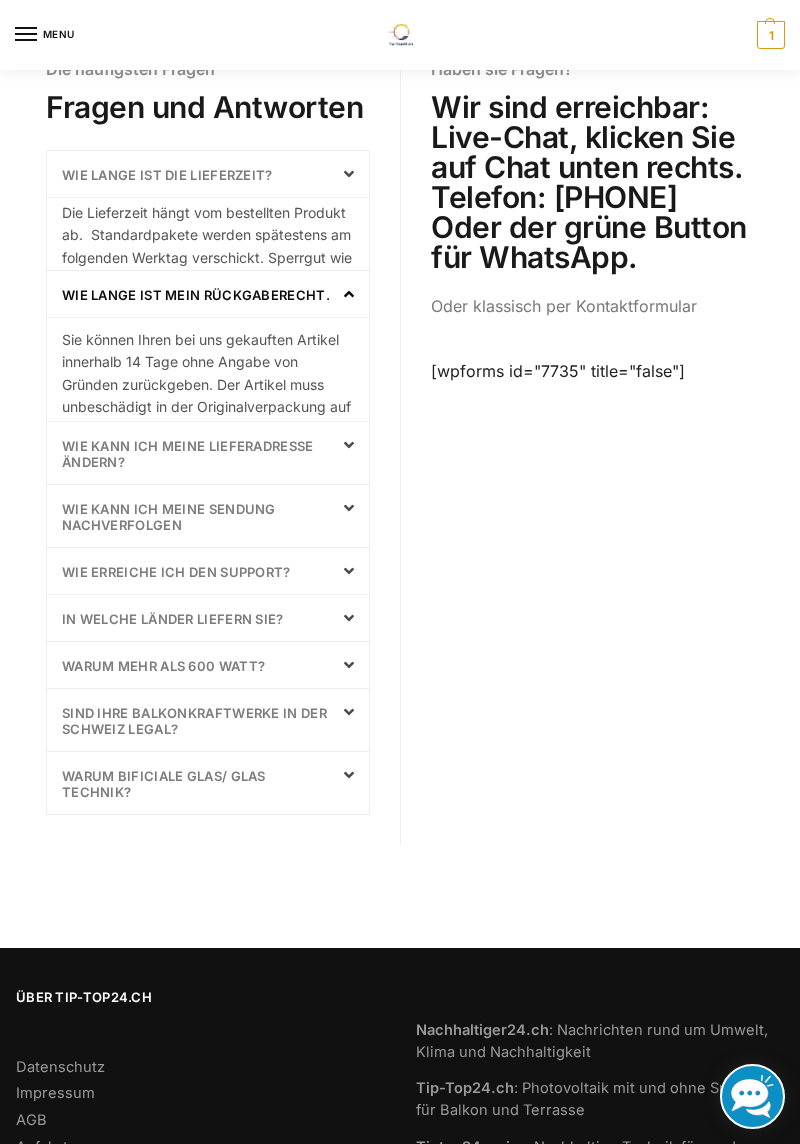 scroll, scrollTop: 630, scrollLeft: 0, axis: vertical 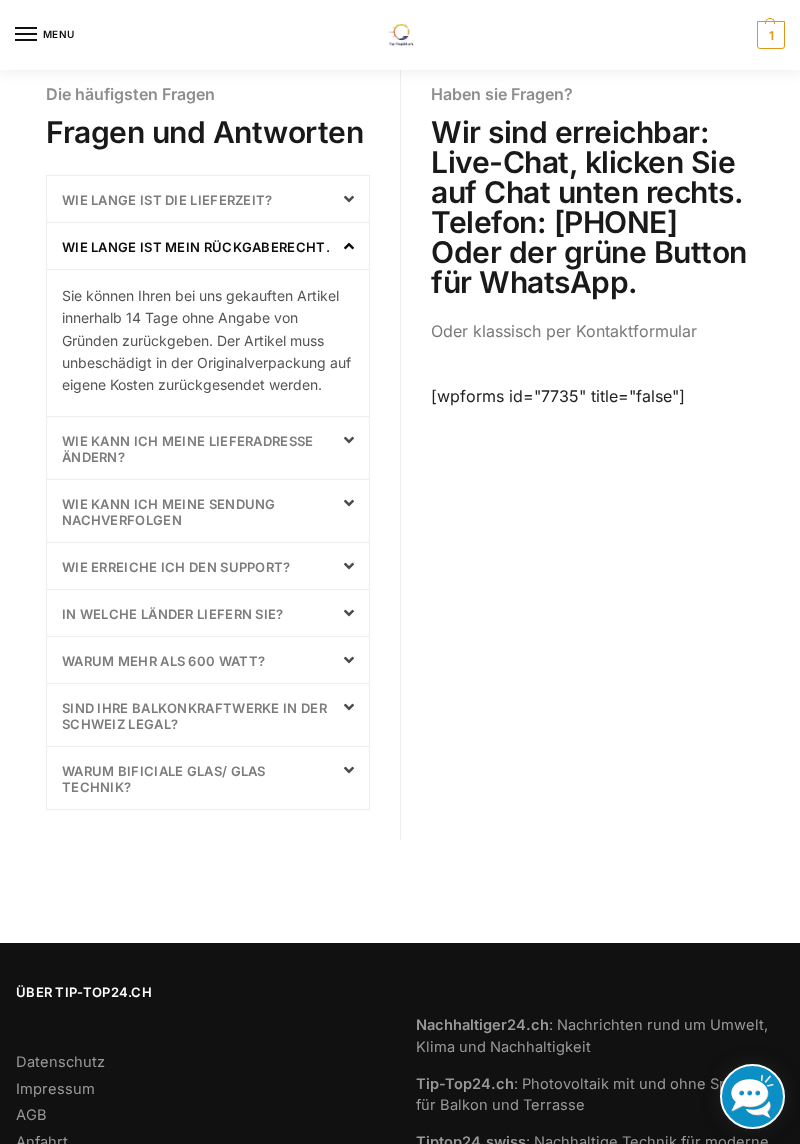 click on "In welche Länder liefern Sie?" at bounding box center [173, 614] 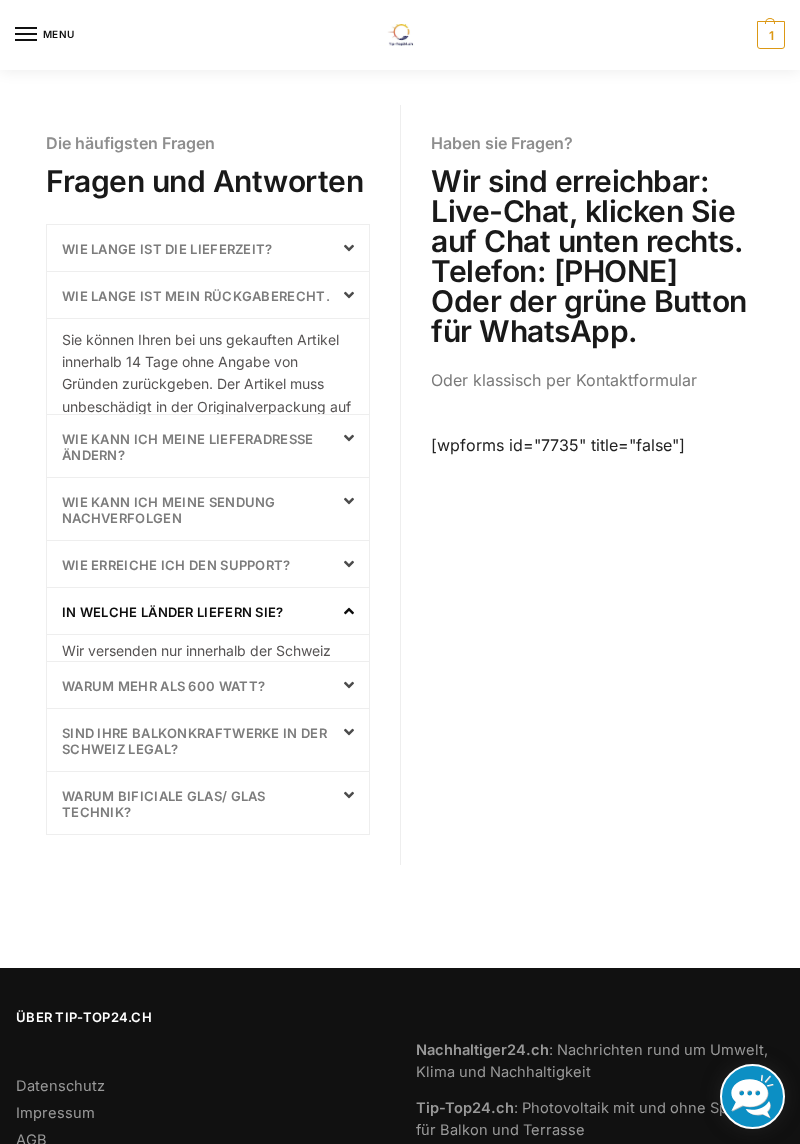 scroll, scrollTop: 563, scrollLeft: 0, axis: vertical 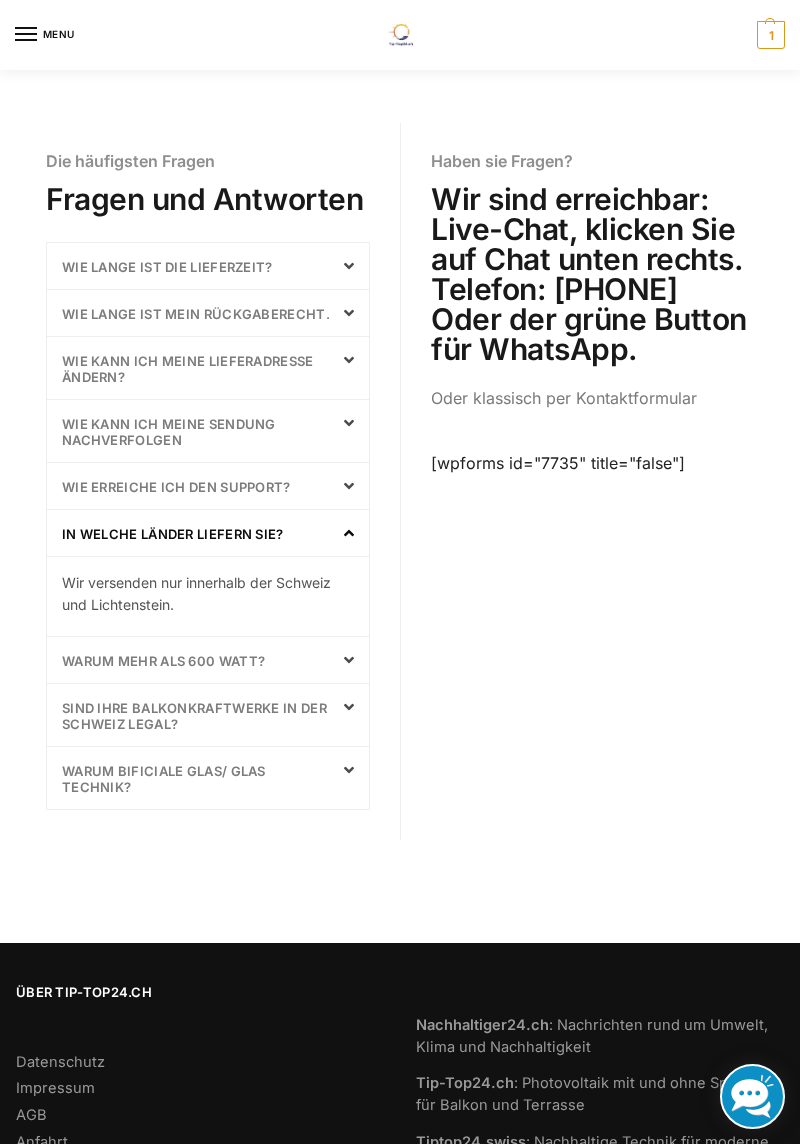 click on "Warum mehr als 600 Watt?" at bounding box center [208, 660] 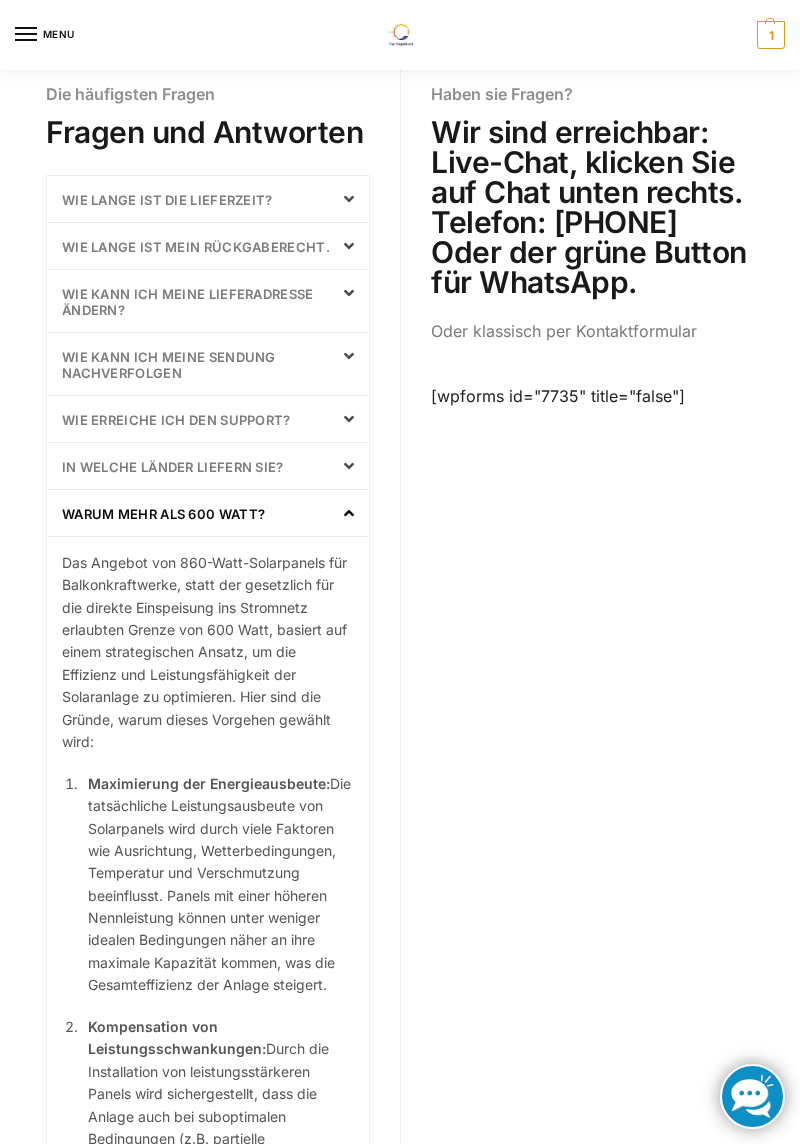 scroll, scrollTop: 634, scrollLeft: 0, axis: vertical 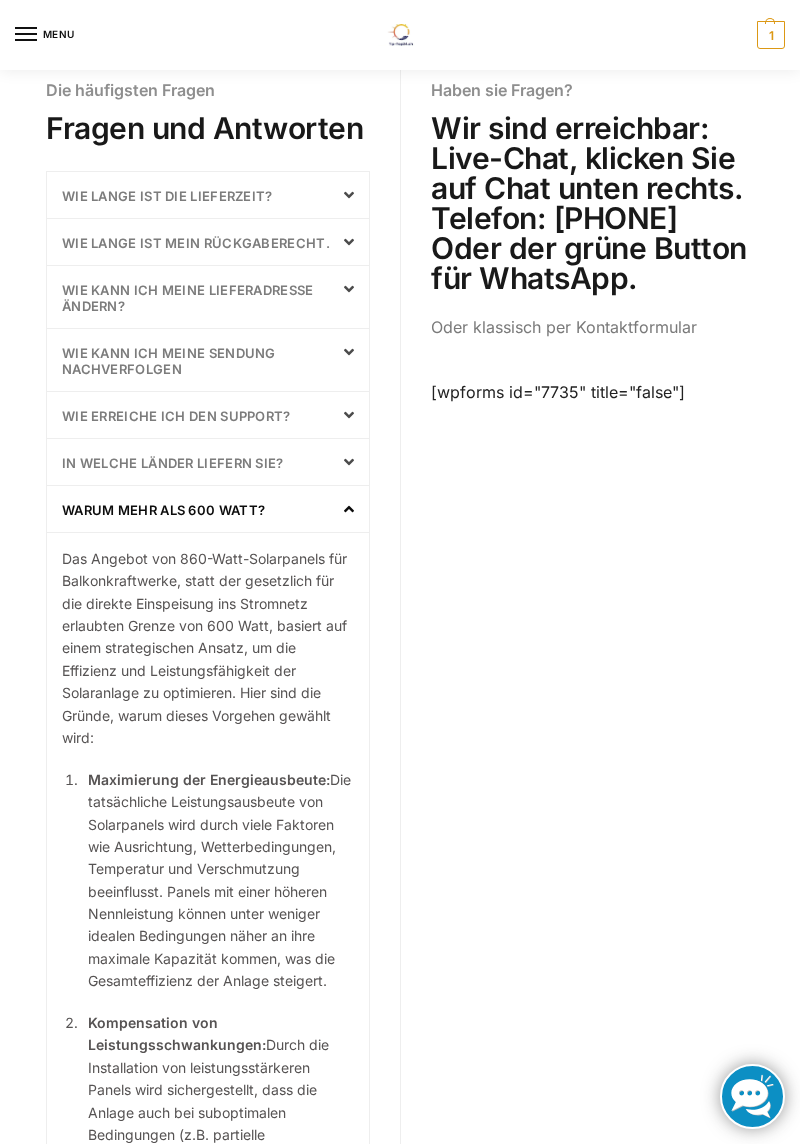 click on "Haben sie Fragen?
Wir sind erreichbar: Live-Chat, klicken Sie auf Chat unten rechts.  Telefon: [PHONE] Oder der grüne Button für WhatsApp.
Oder klassisch per Kontaktformular
[wpforms id="7735" title="false"]" at bounding box center [592, 1287] 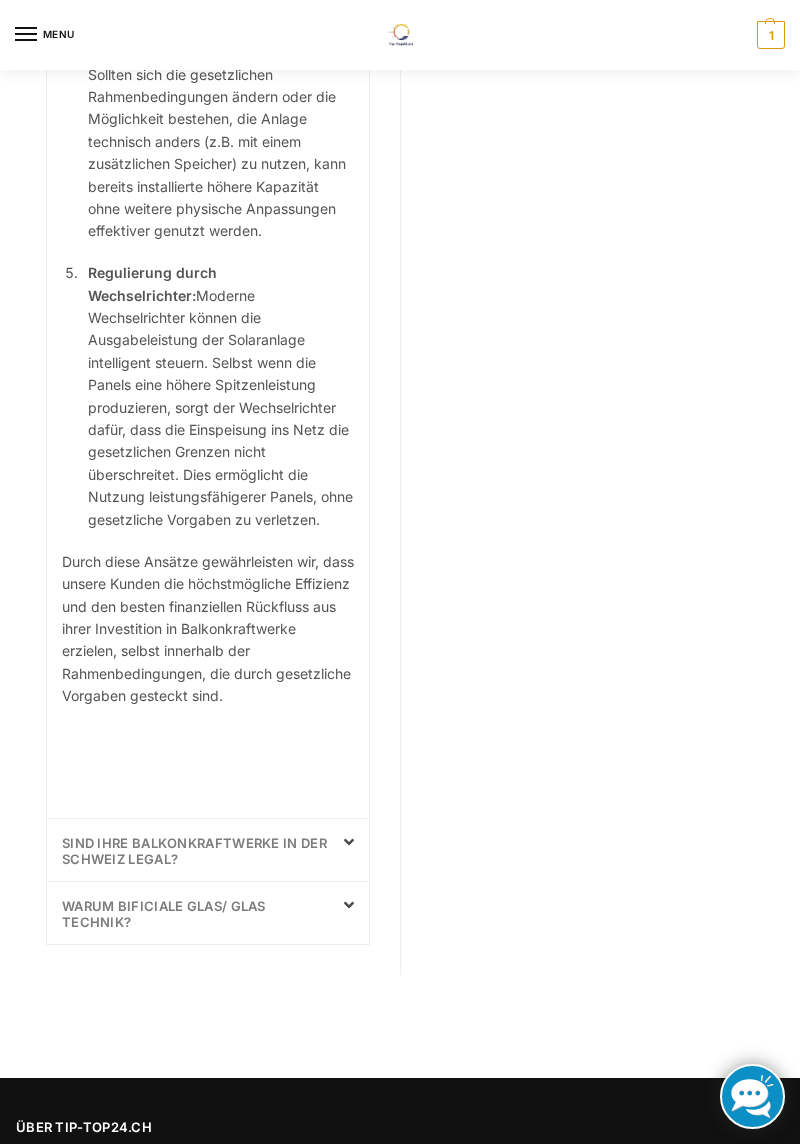 scroll, scrollTop: 2183, scrollLeft: 0, axis: vertical 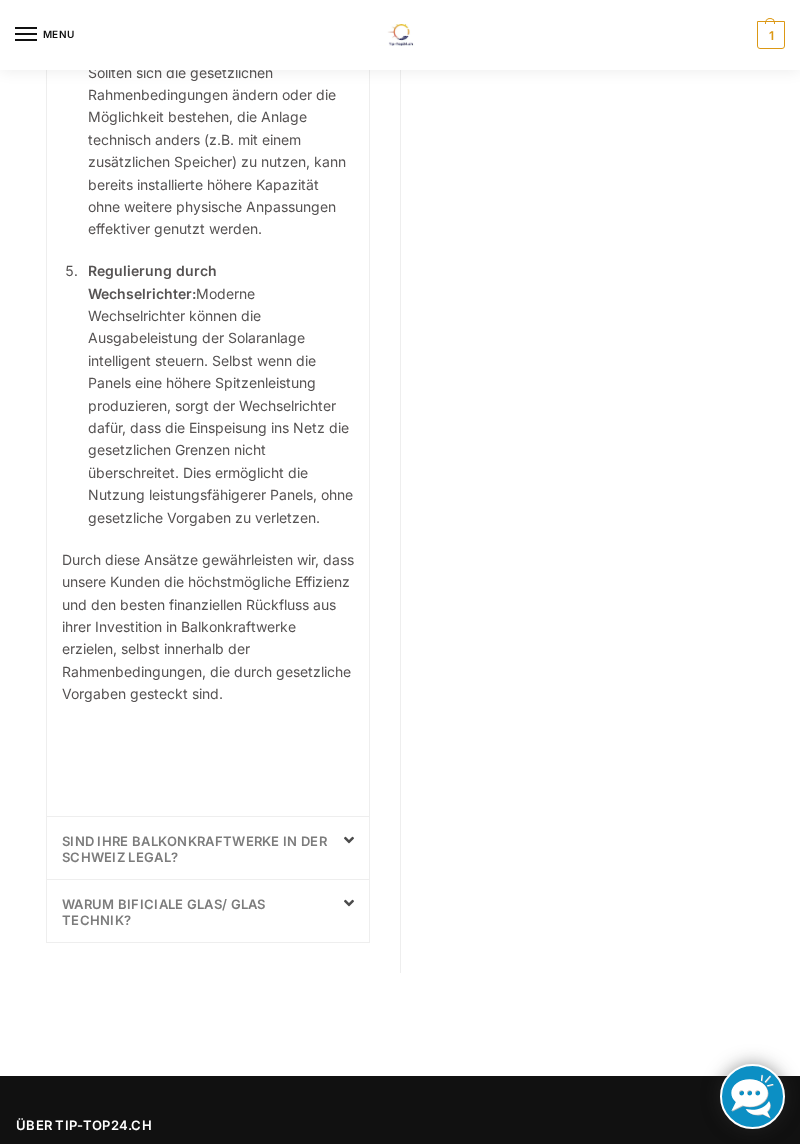 click on "sind Ihre Balkonkraftwerke in der Schweiz Legal?" at bounding box center [194, 849] 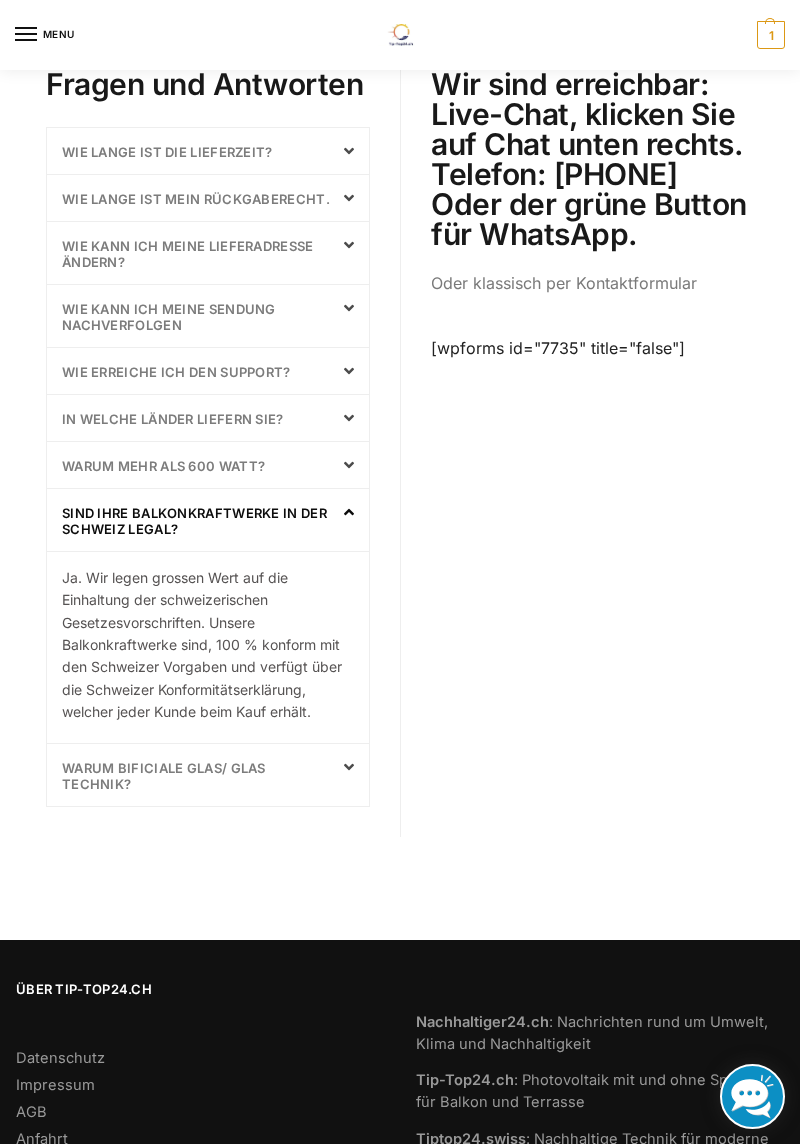 scroll, scrollTop: 675, scrollLeft: 0, axis: vertical 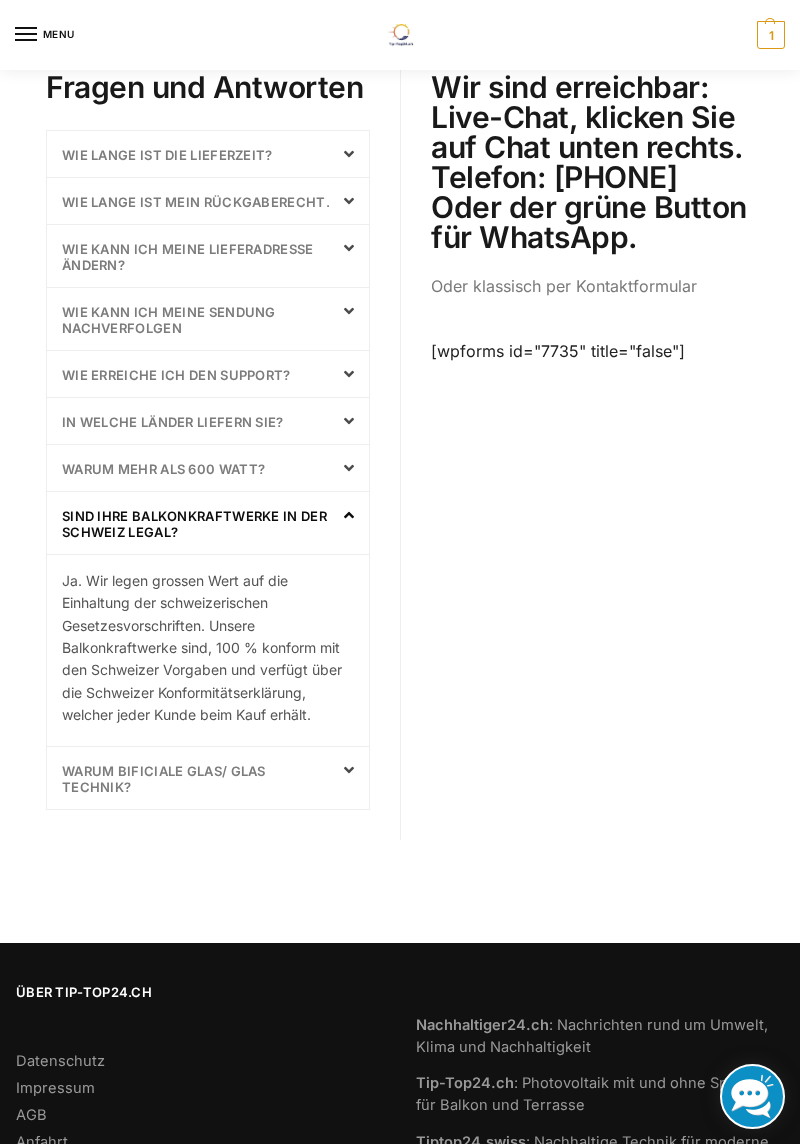 click at bounding box center [342, 770] 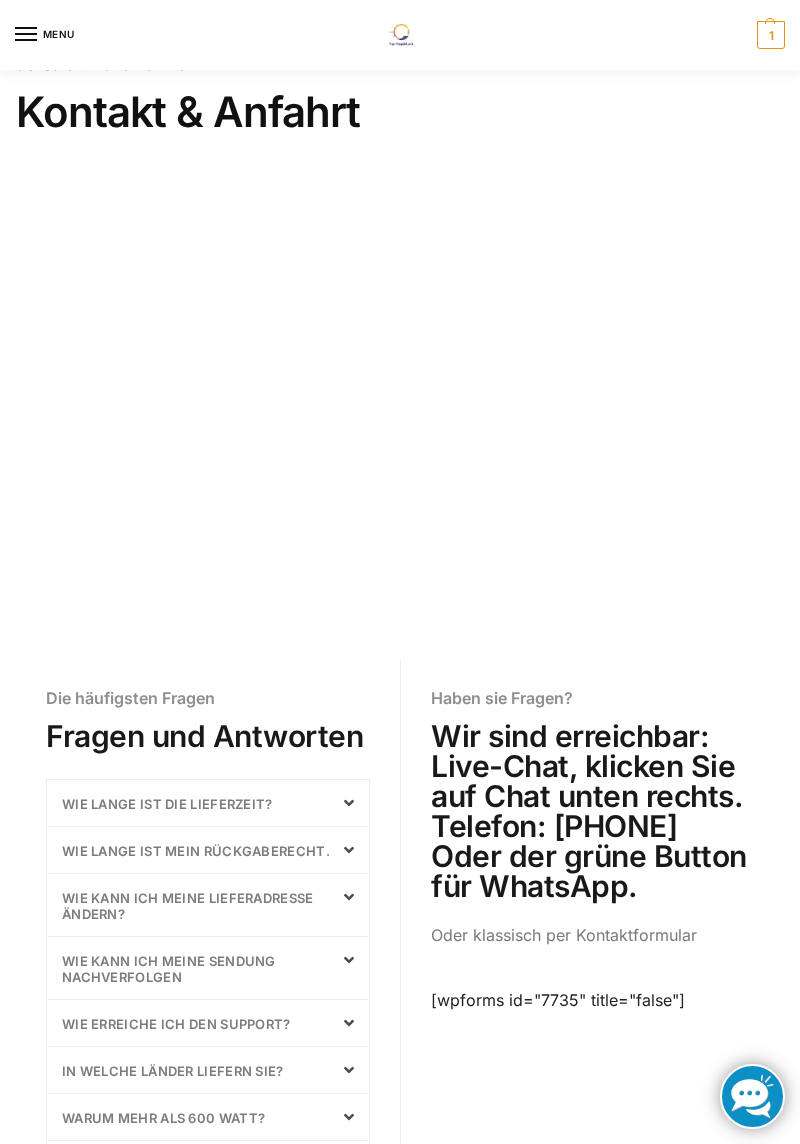 scroll, scrollTop: 0, scrollLeft: 0, axis: both 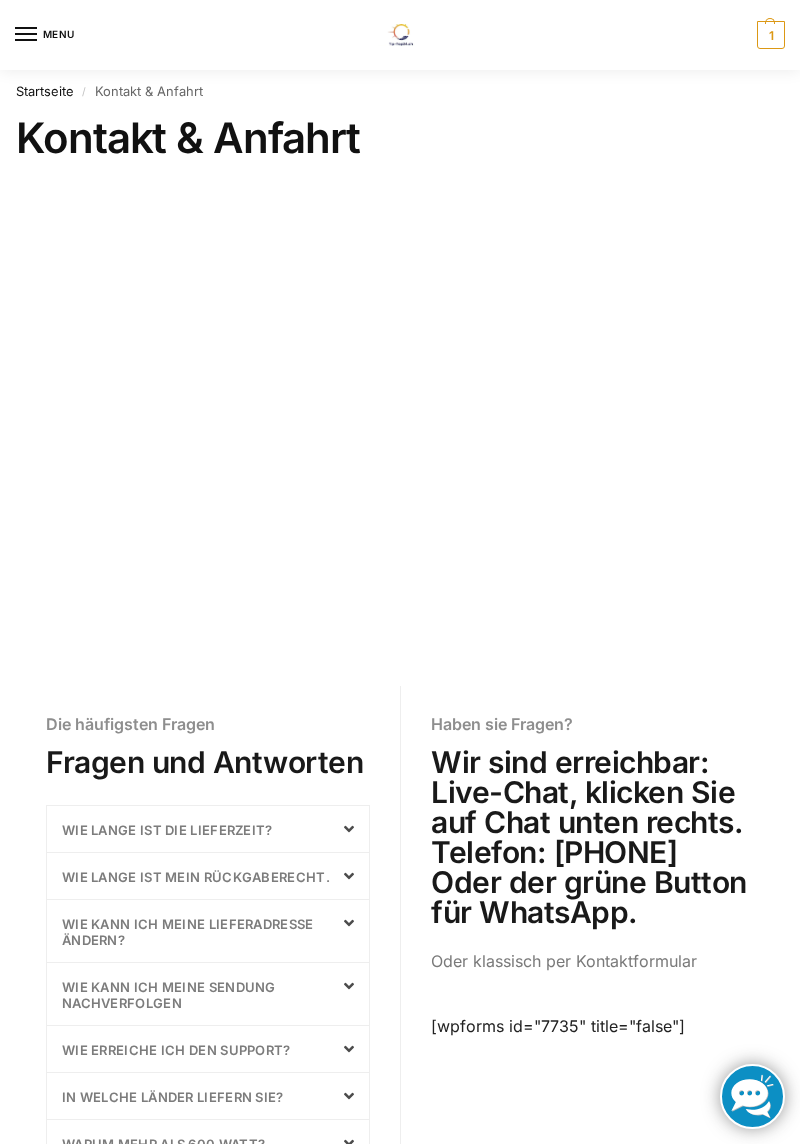 click at bounding box center (400, 572) 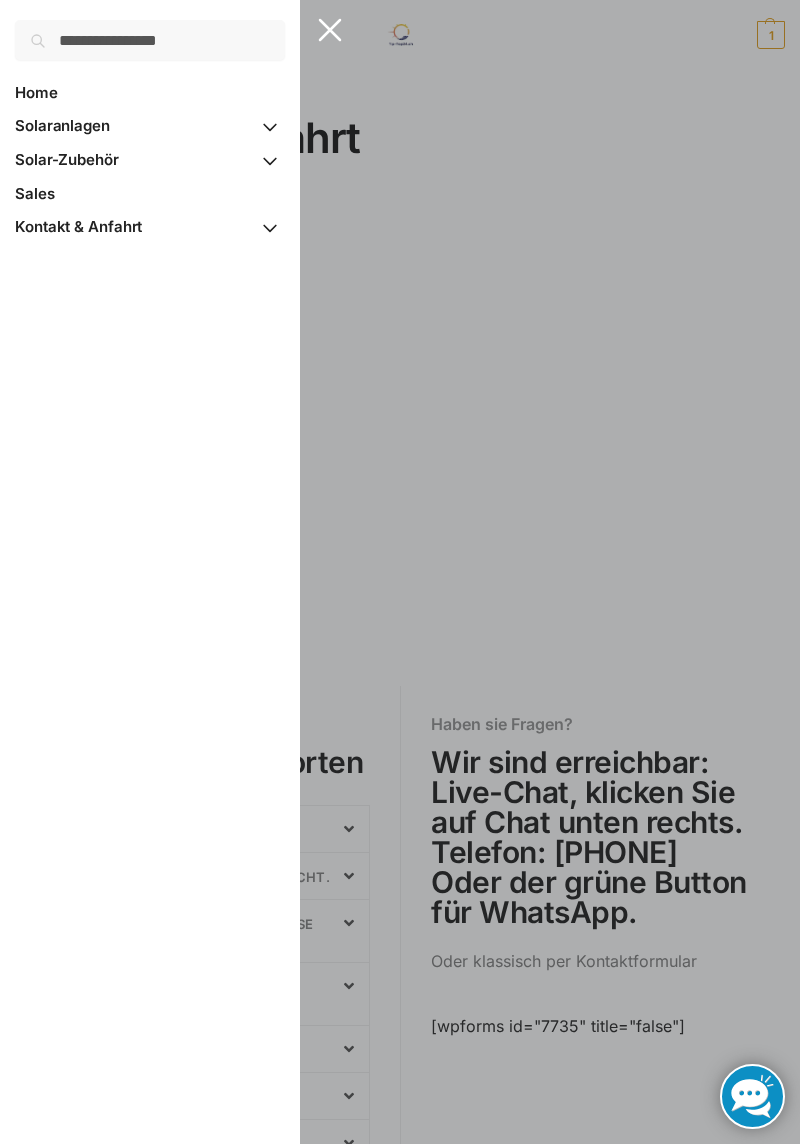 click at bounding box center (270, 160) 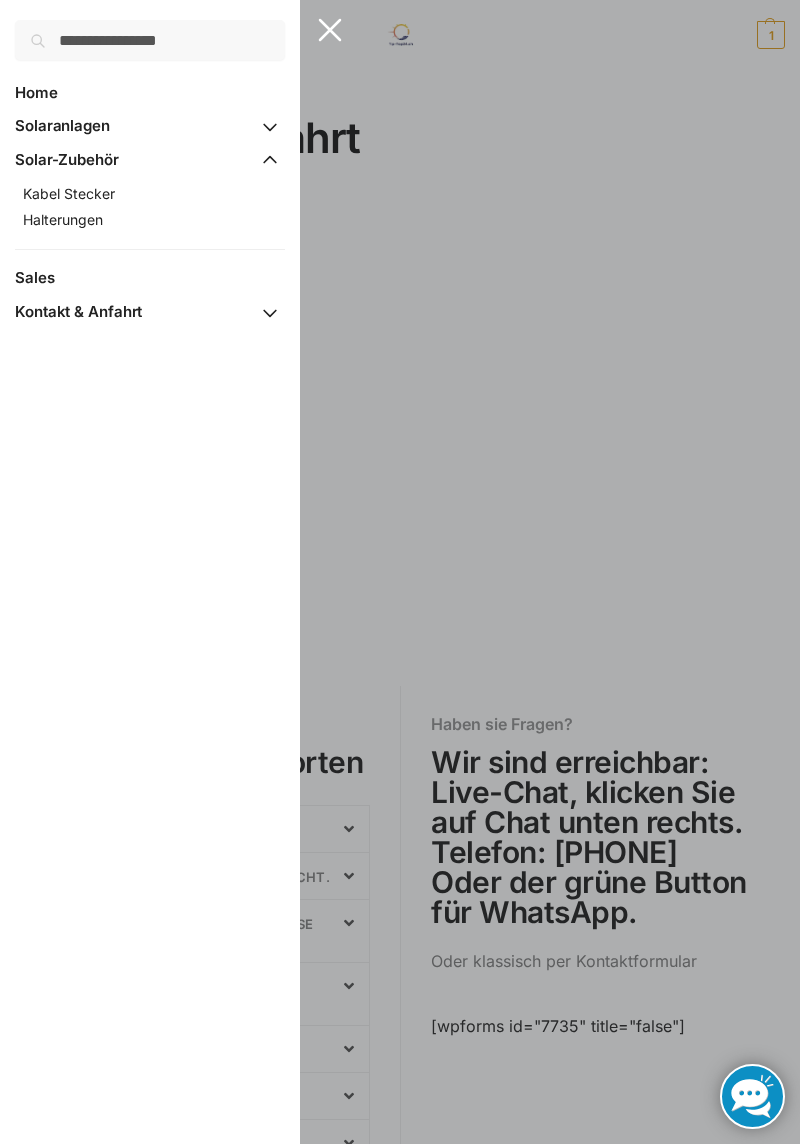 click on "Kabel Stecker" at bounding box center [69, 193] 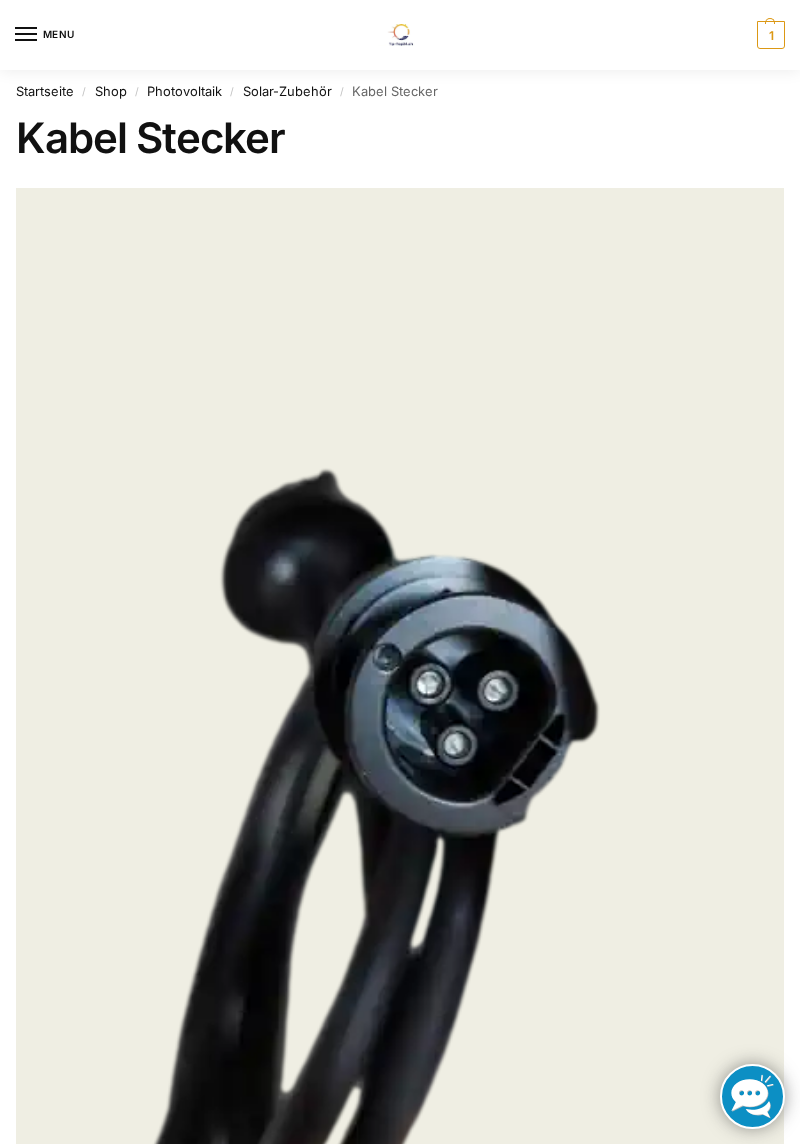 scroll, scrollTop: 0, scrollLeft: 0, axis: both 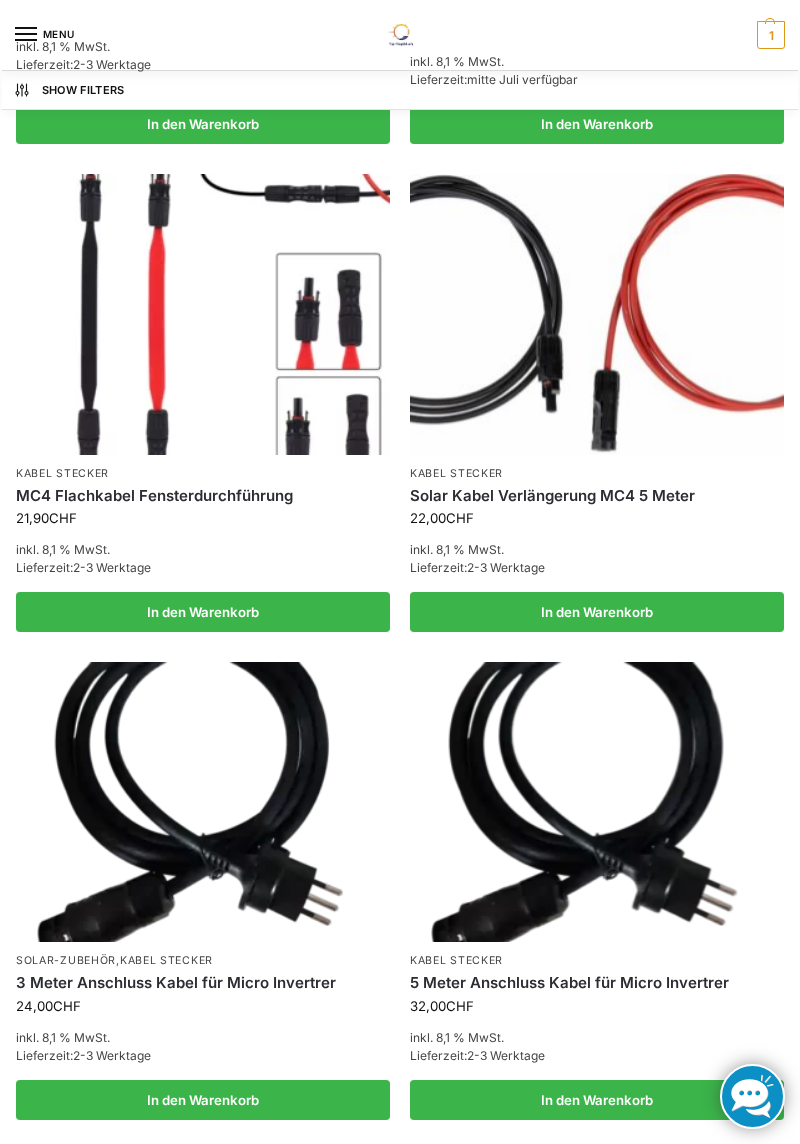 click at bounding box center [597, 802] 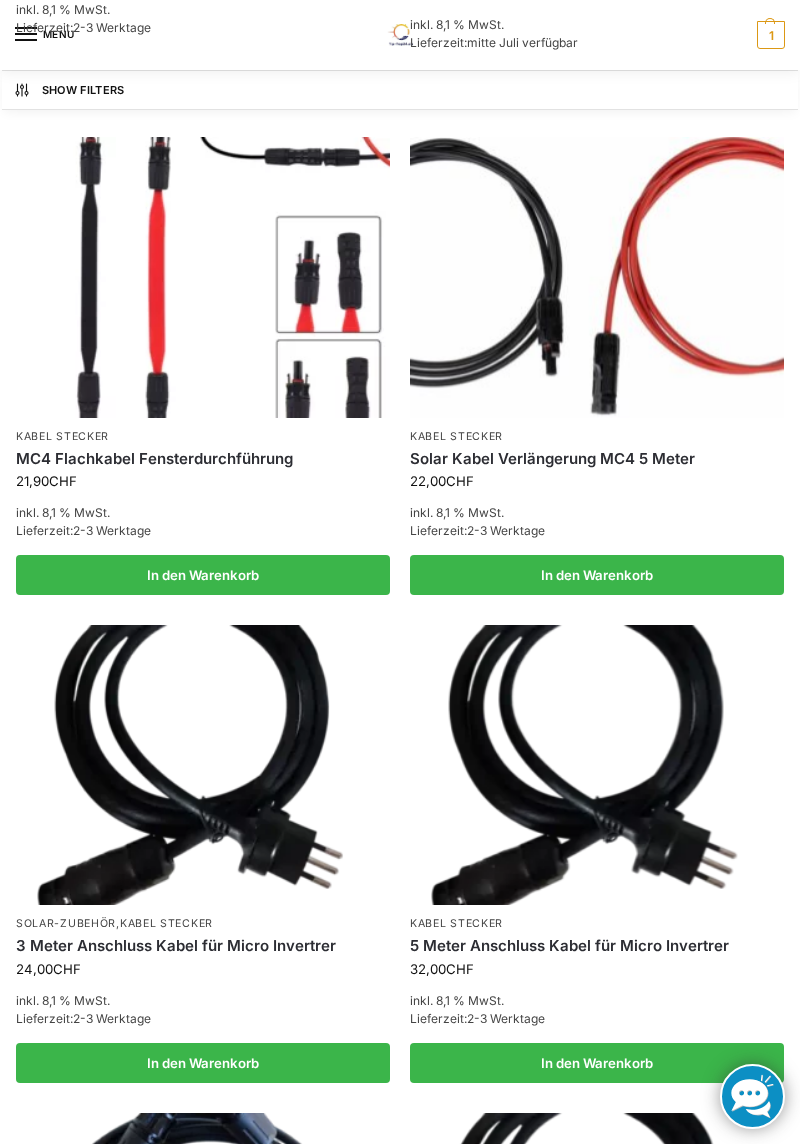 scroll, scrollTop: 2274, scrollLeft: 0, axis: vertical 